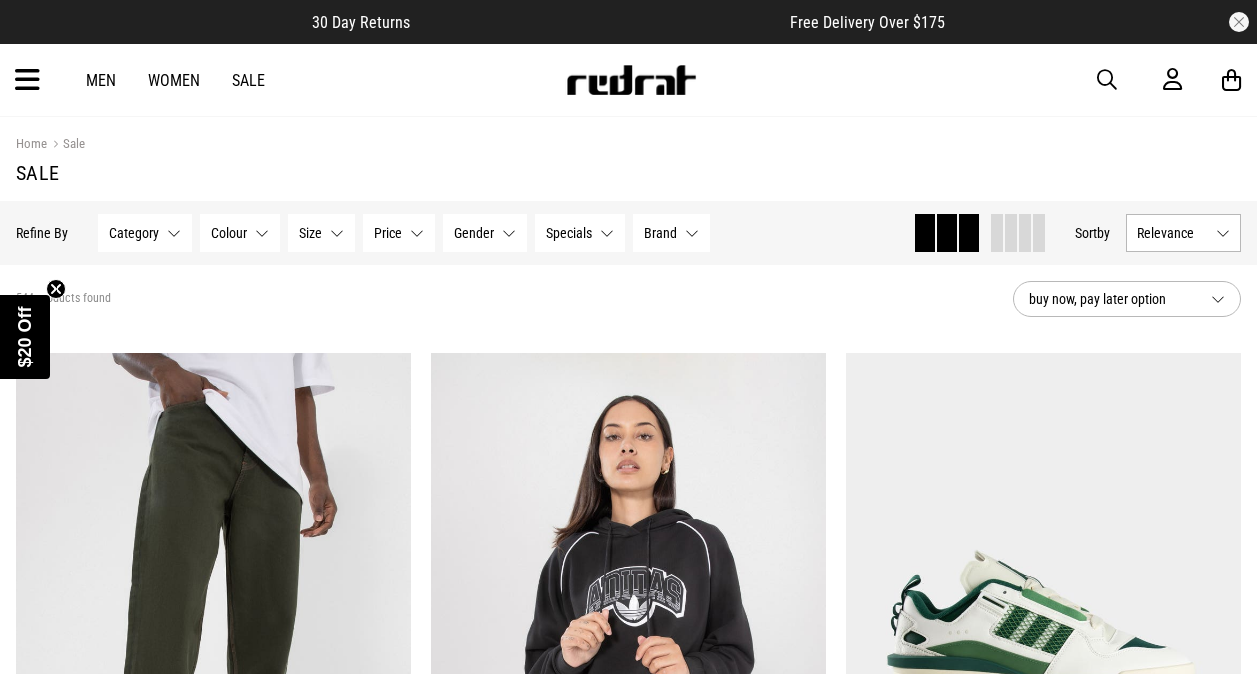 scroll, scrollTop: 0, scrollLeft: 0, axis: both 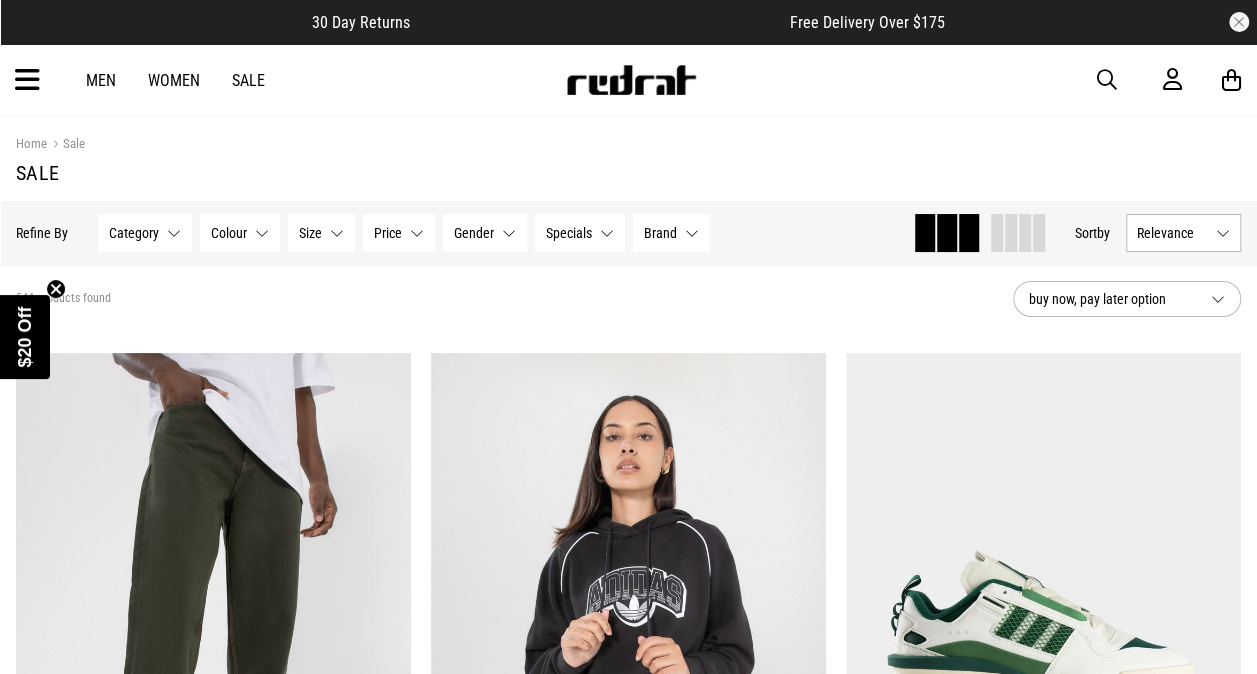 click on "Women" at bounding box center [174, 80] 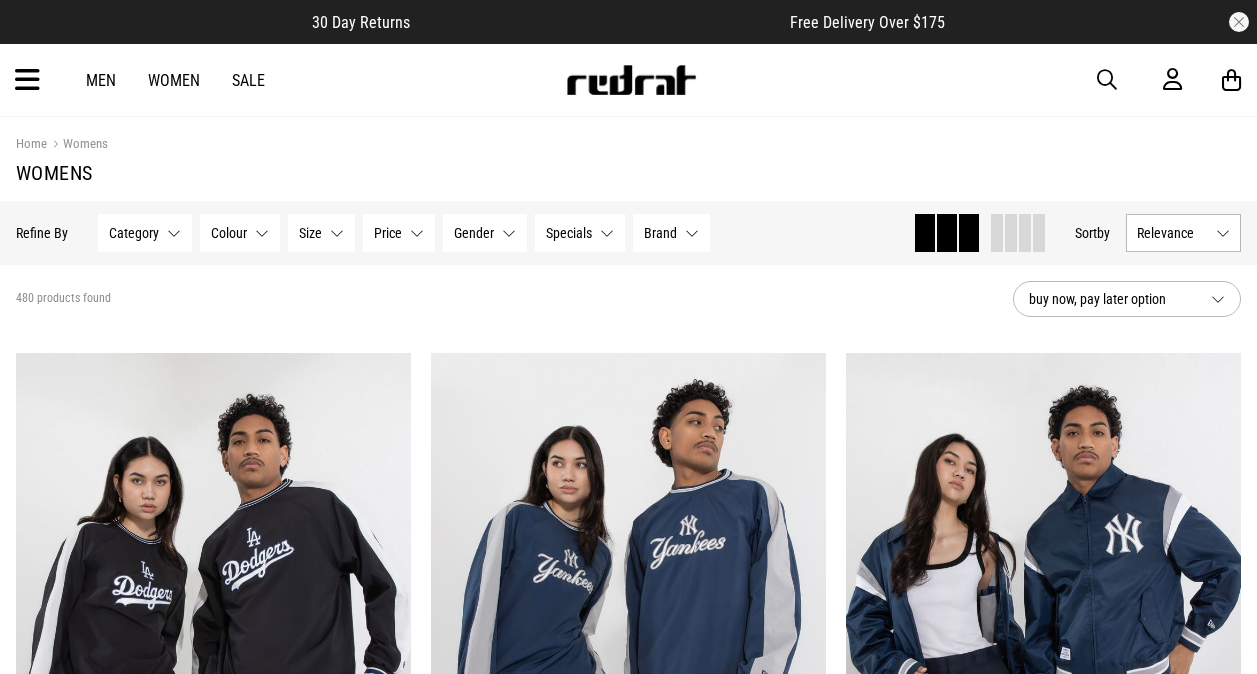 scroll, scrollTop: 0, scrollLeft: 0, axis: both 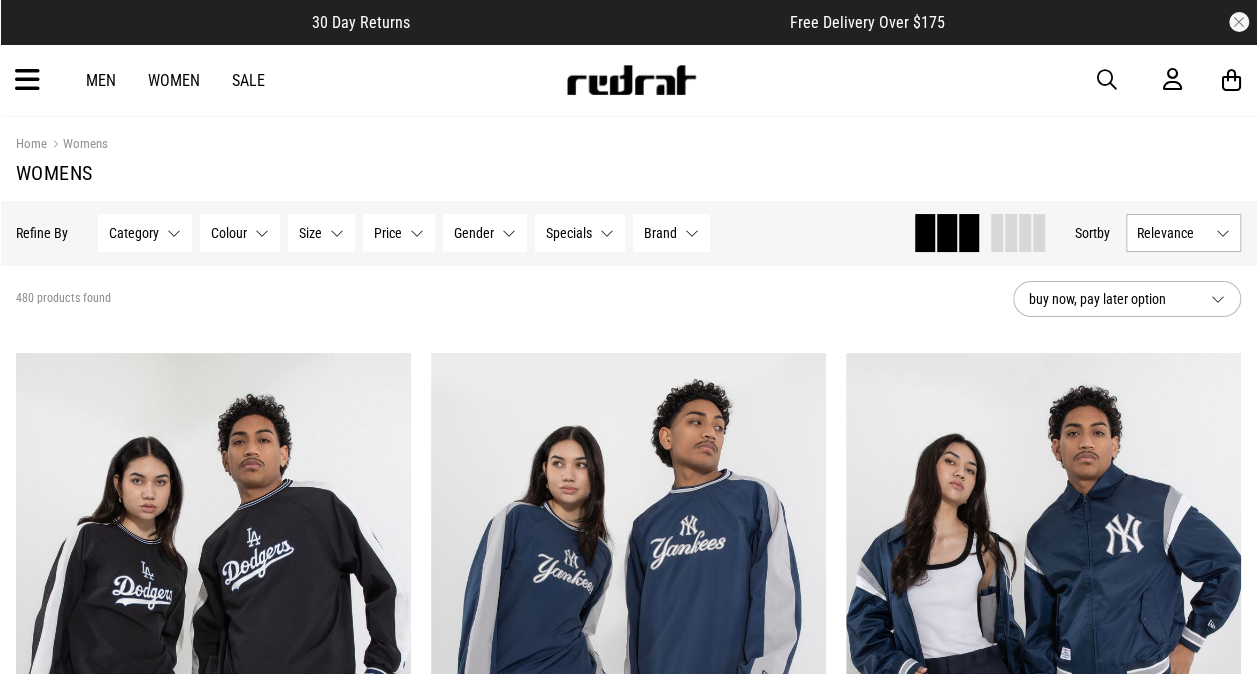 click at bounding box center (27, 80) 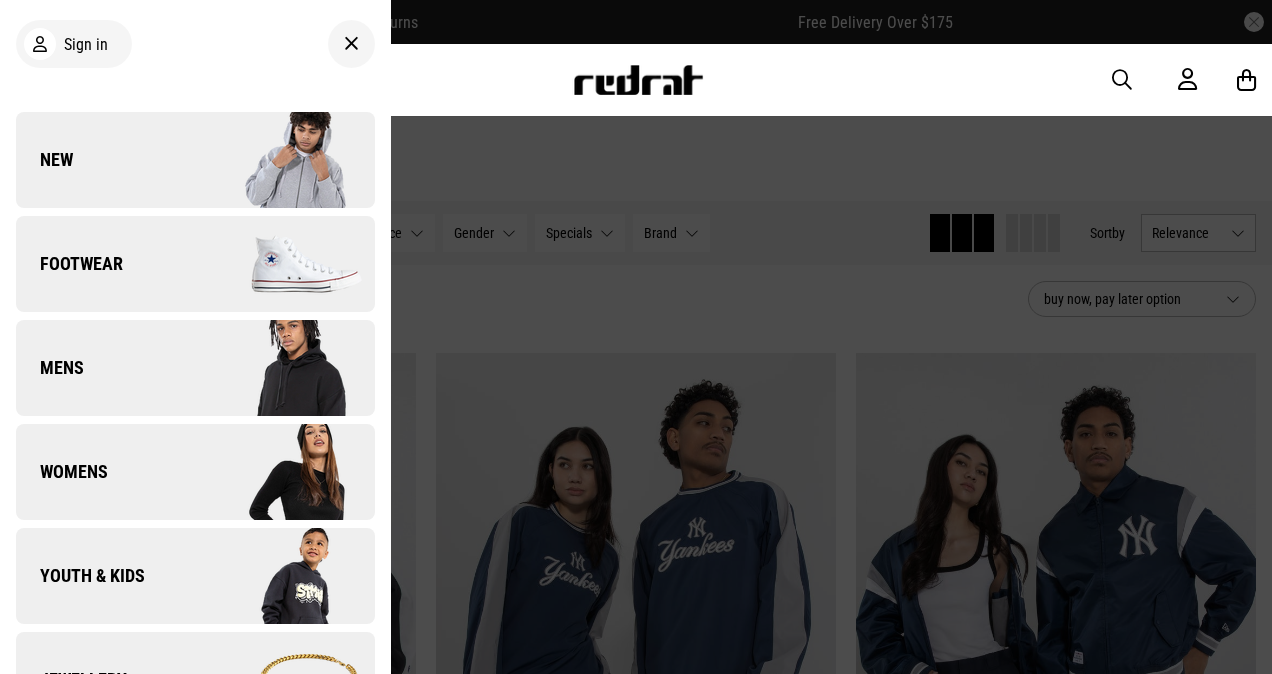 click on "Footwear" at bounding box center [195, 264] 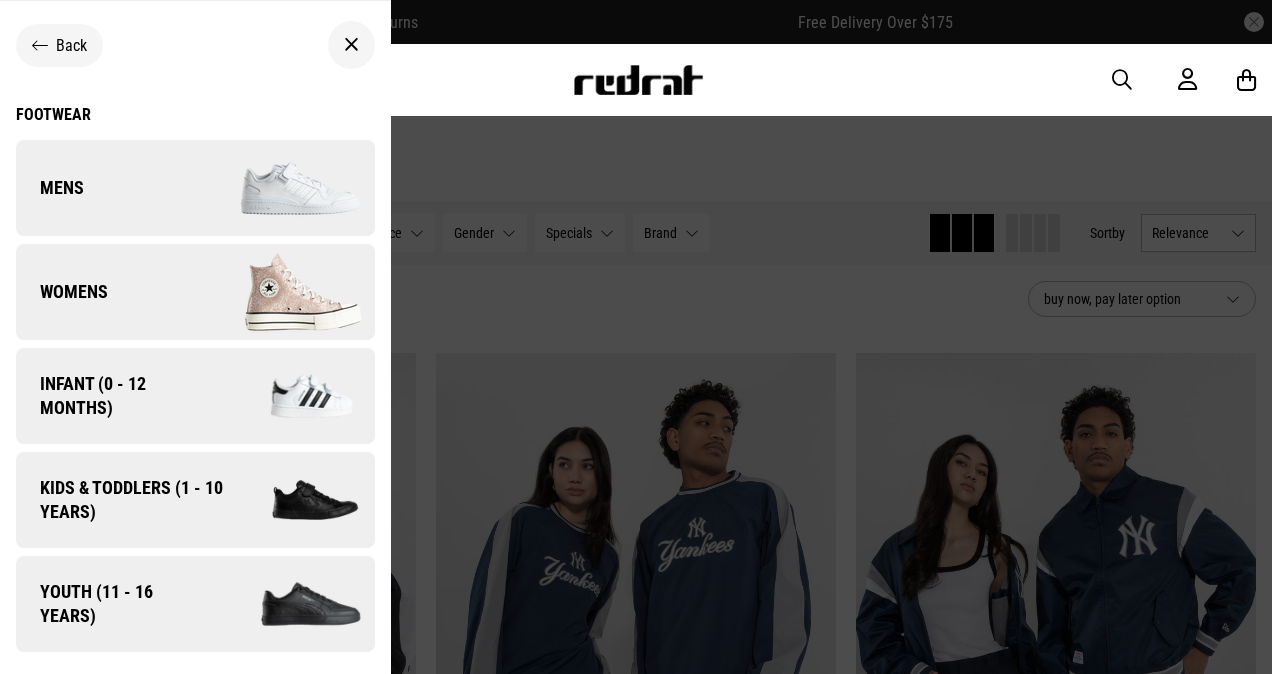 click on "Womens" at bounding box center (195, 292) 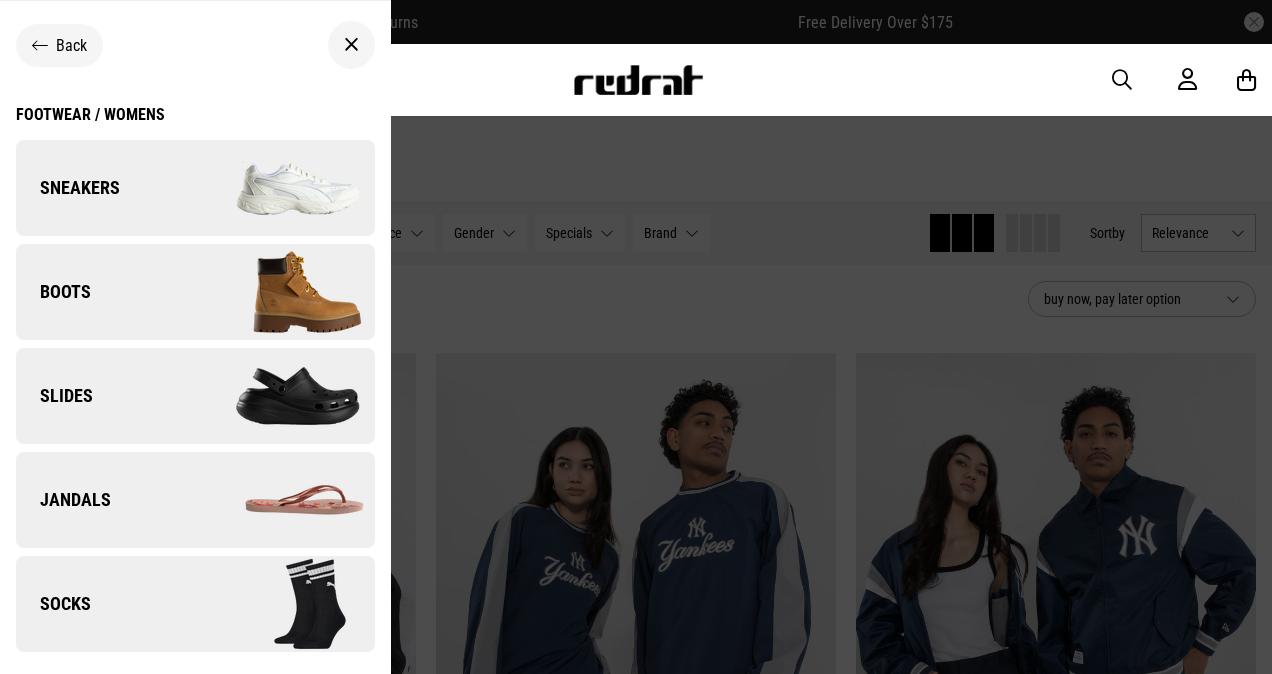 click on "Footwear / Womens" at bounding box center [90, 114] 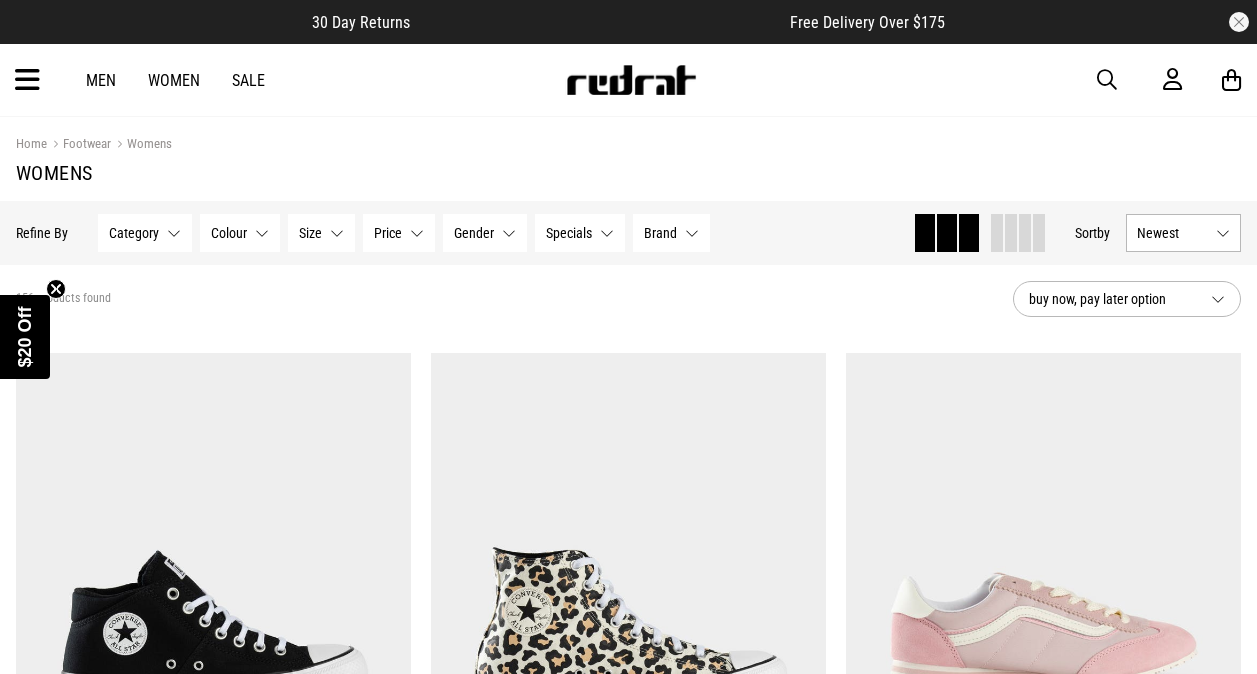 scroll, scrollTop: 0, scrollLeft: 0, axis: both 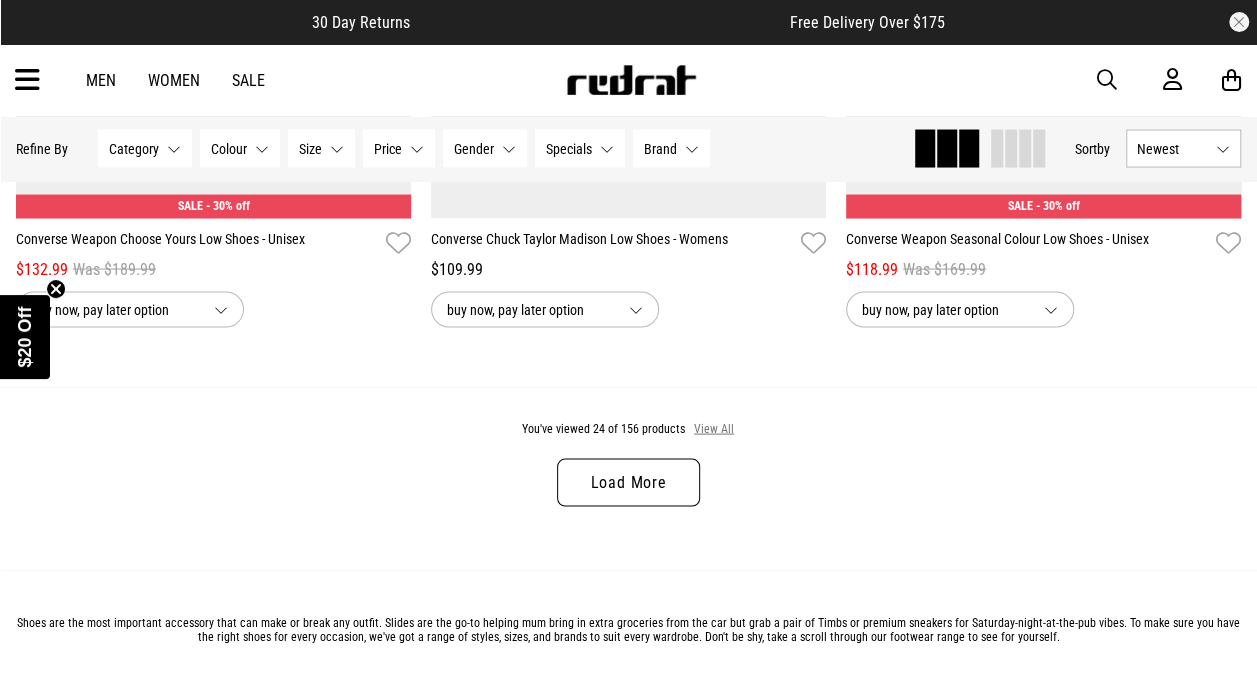 click on "View All" at bounding box center [714, 429] 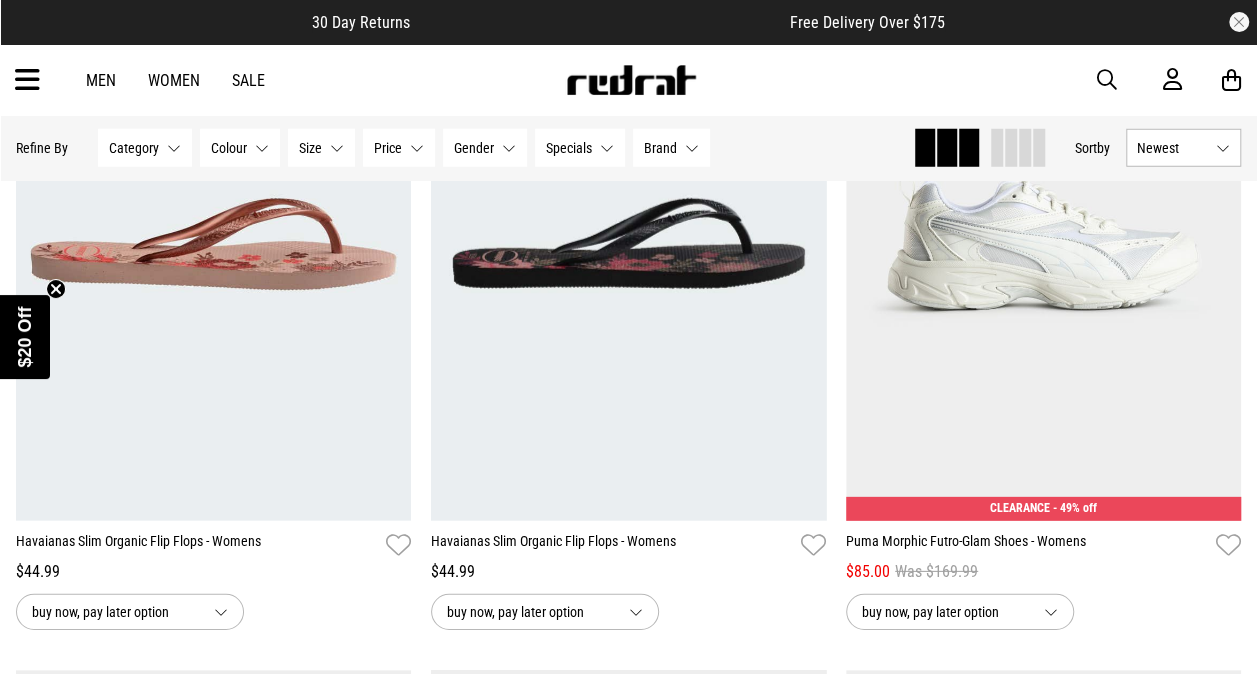 scroll, scrollTop: 10082, scrollLeft: 0, axis: vertical 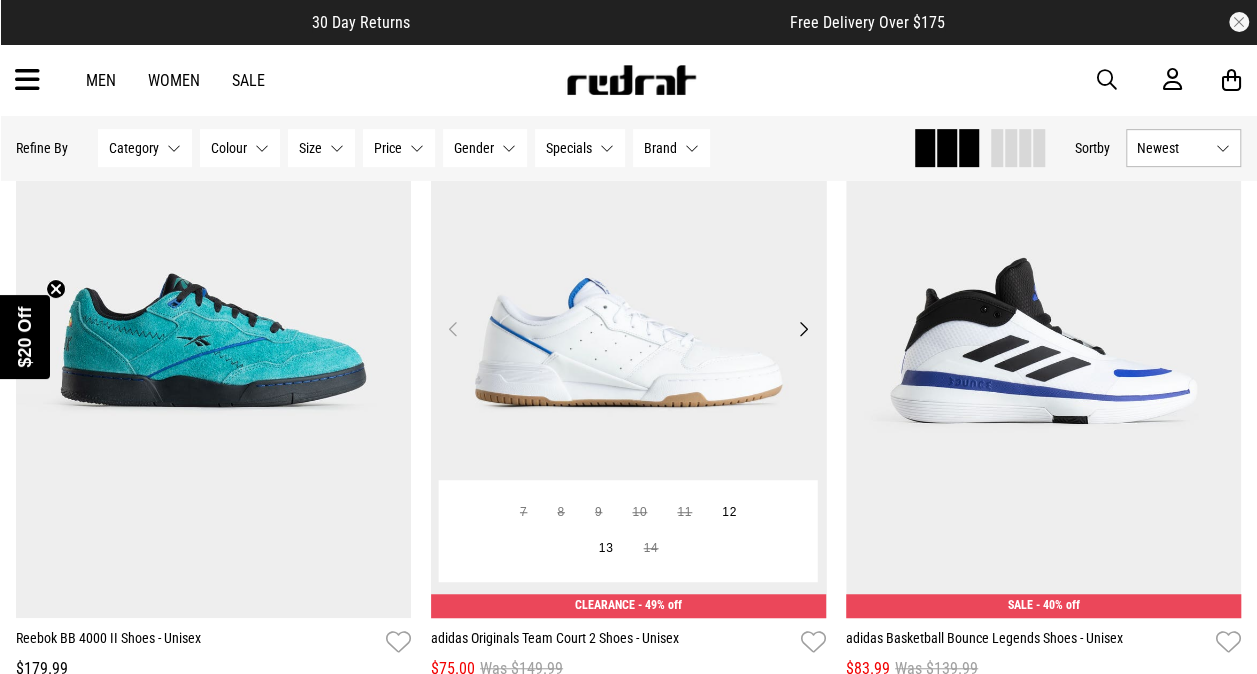 click on "Next" at bounding box center (803, 329) 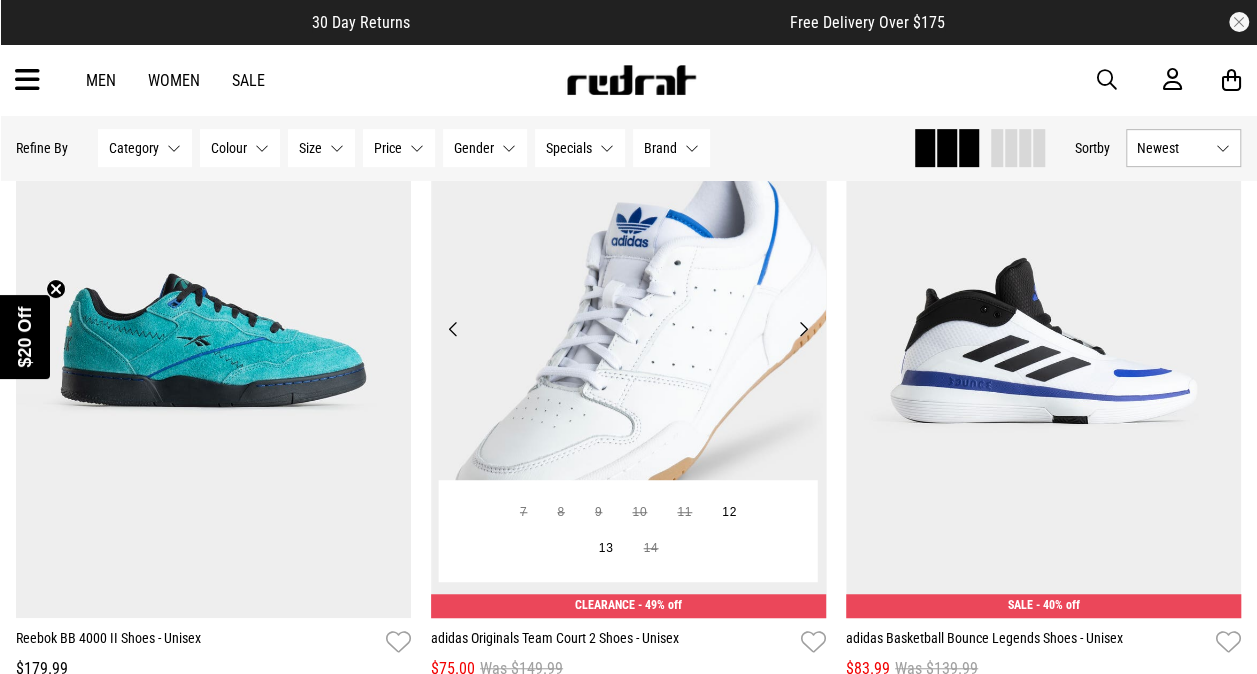 type 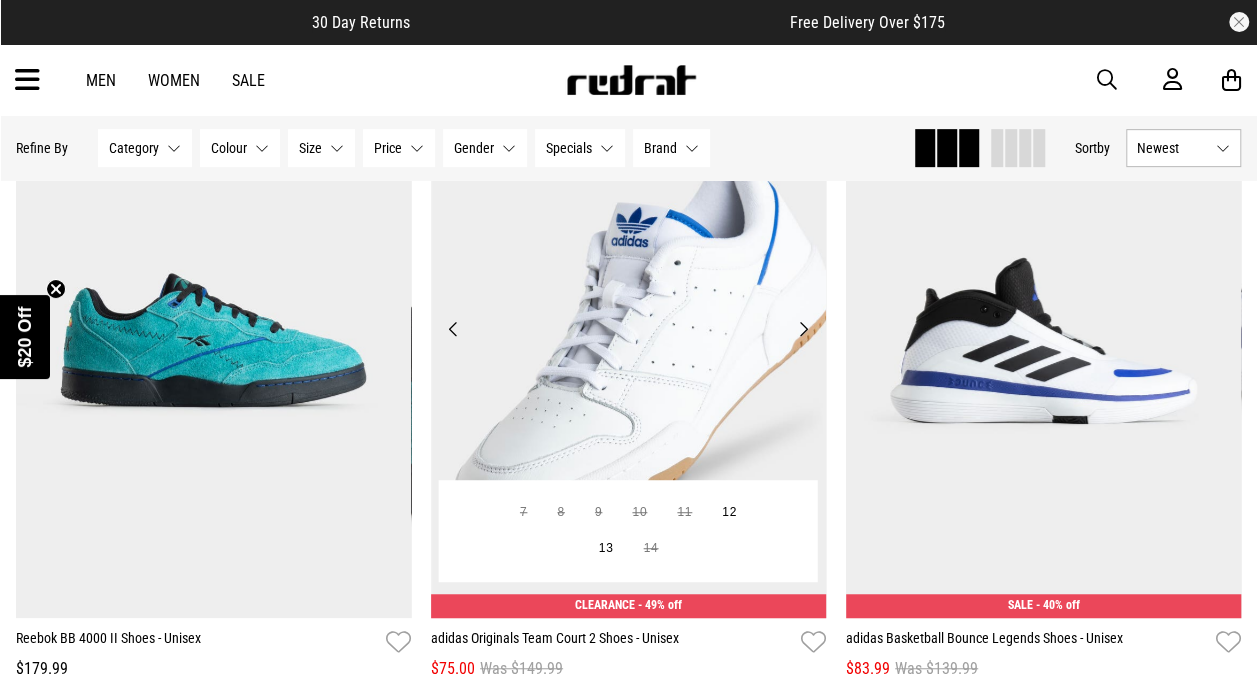 click on "Next" at bounding box center (803, 329) 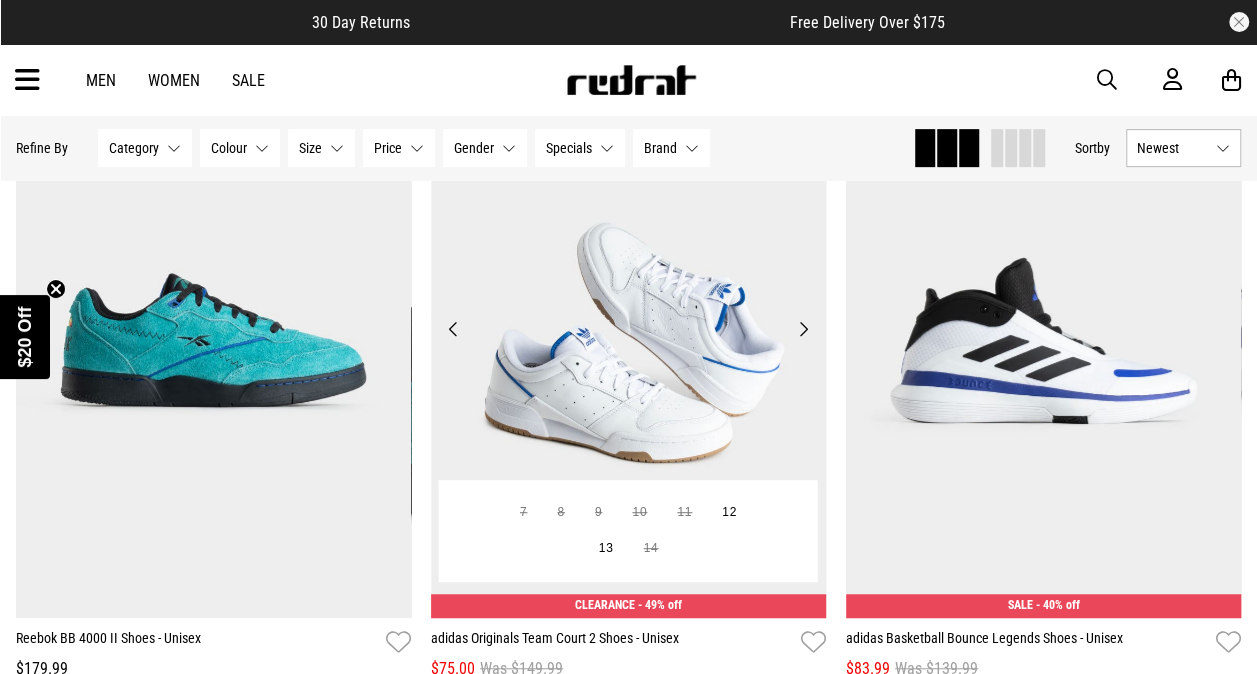 click on "Next" at bounding box center (803, 329) 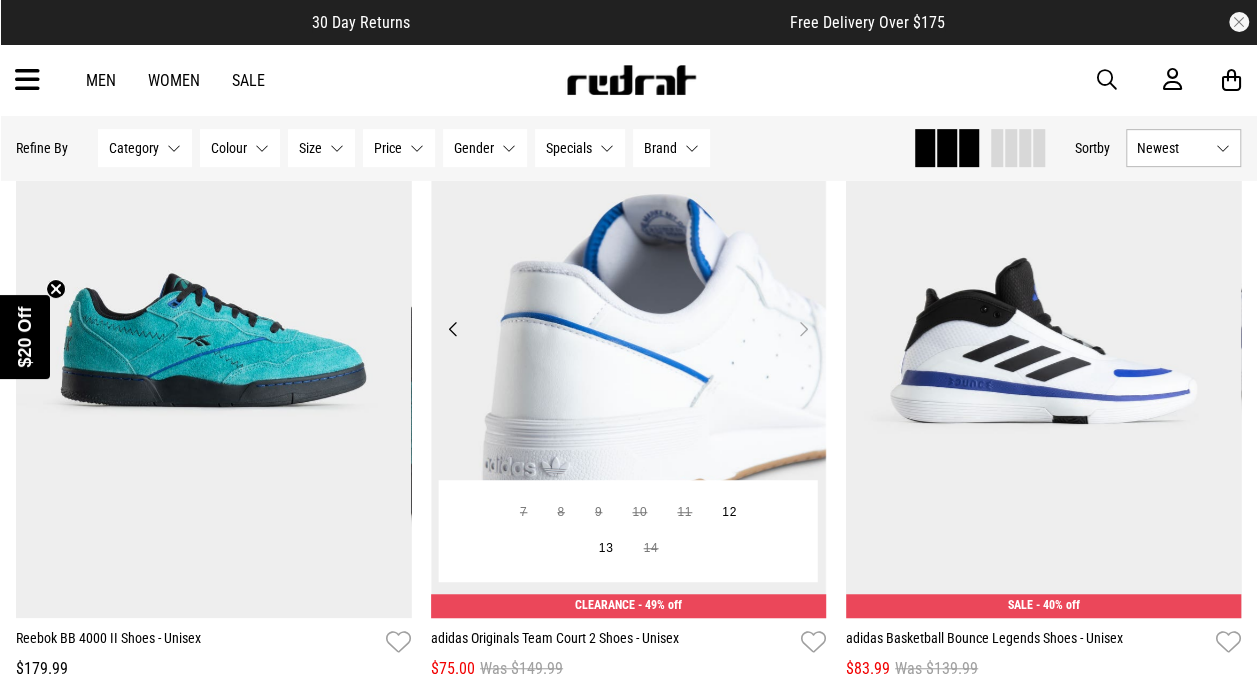 click on "Next" at bounding box center (803, 329) 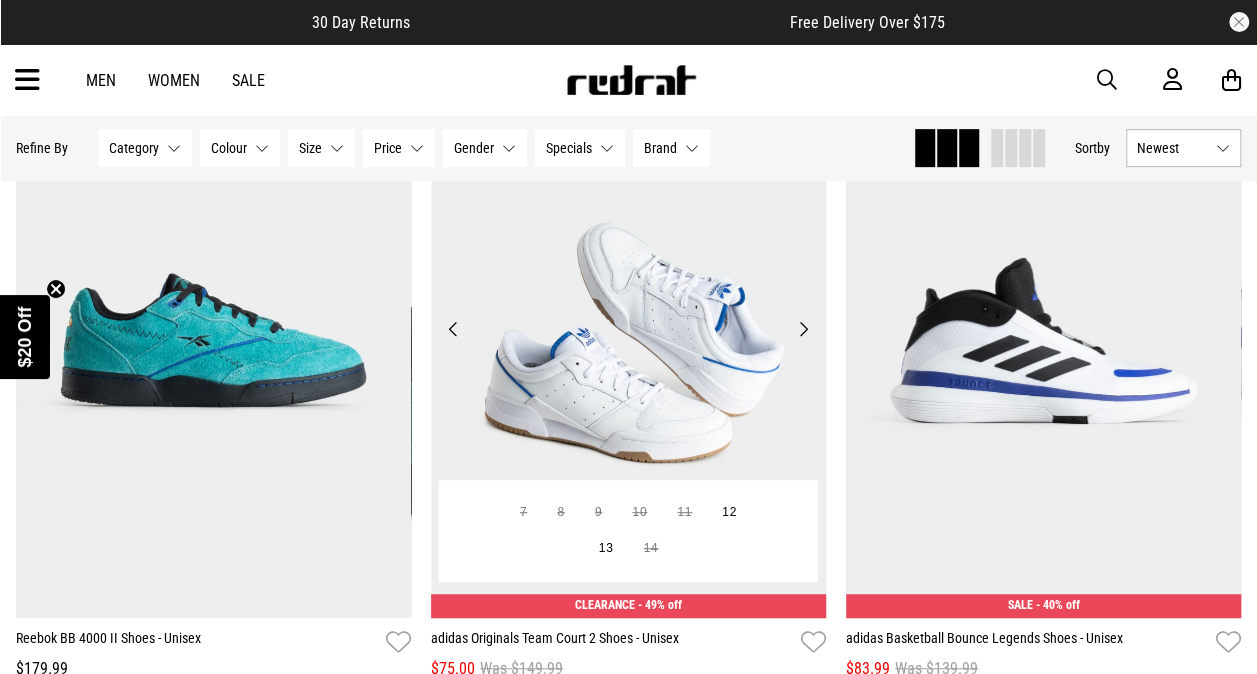 click on "Previous" at bounding box center [453, 329] 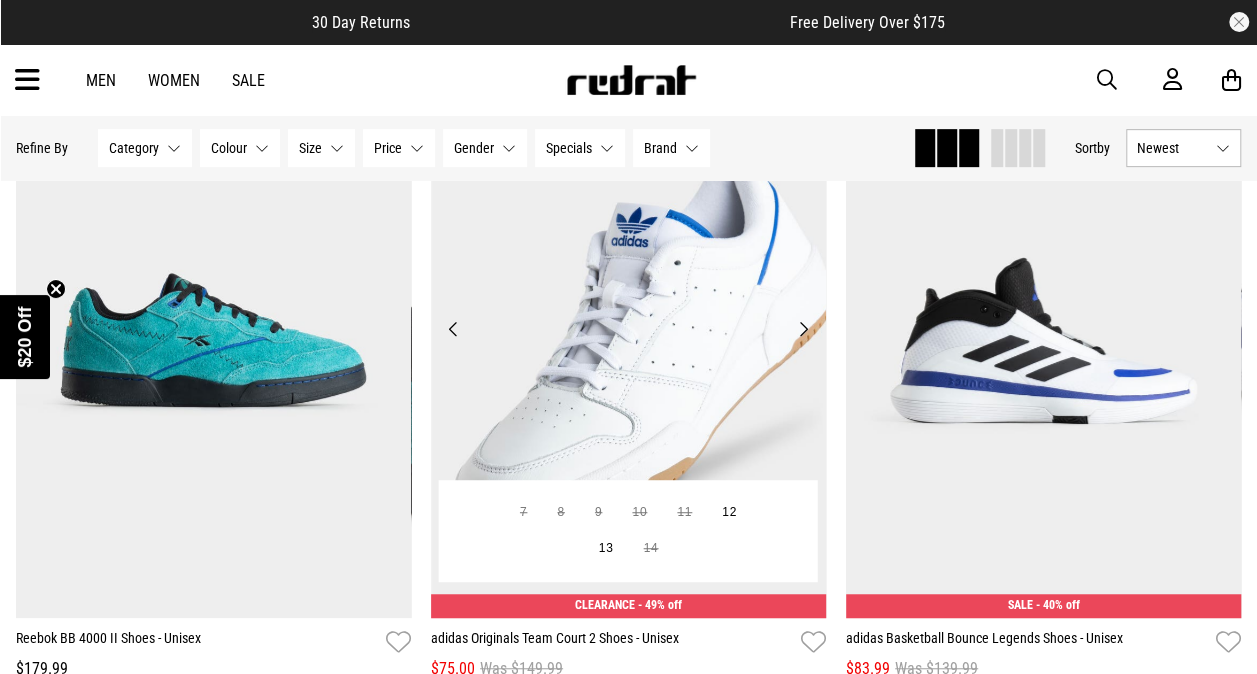 click on "Previous" at bounding box center (453, 329) 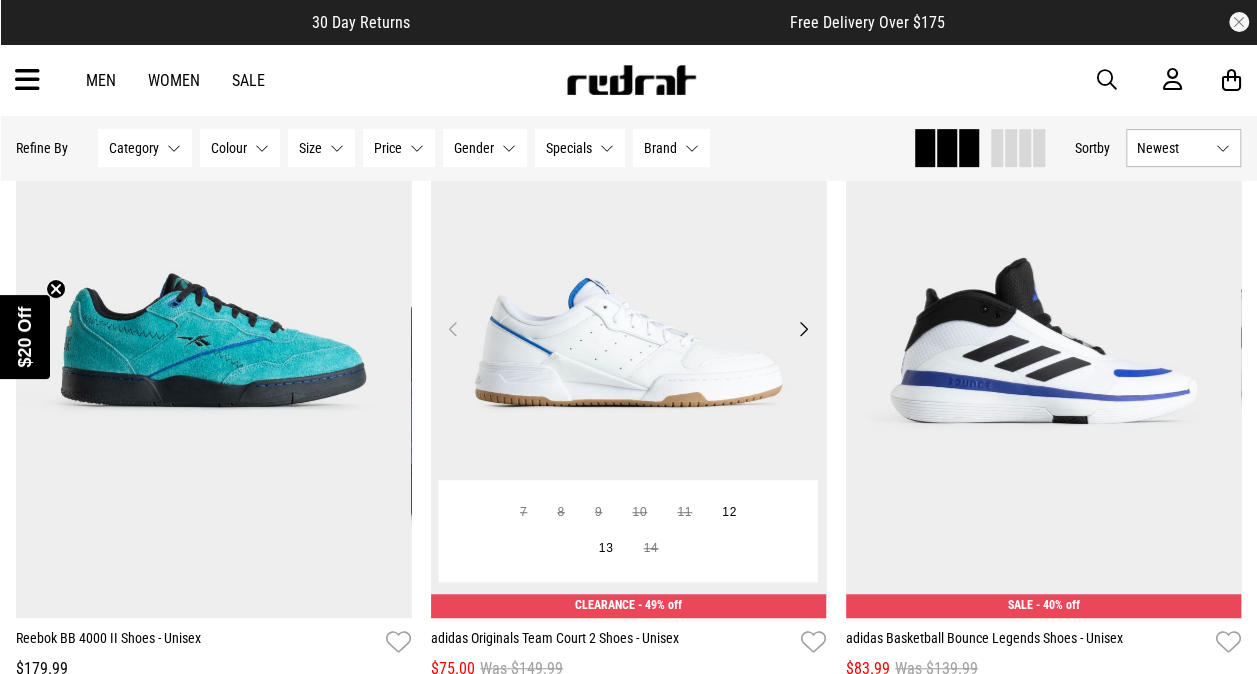 click on "Previous" at bounding box center [453, 329] 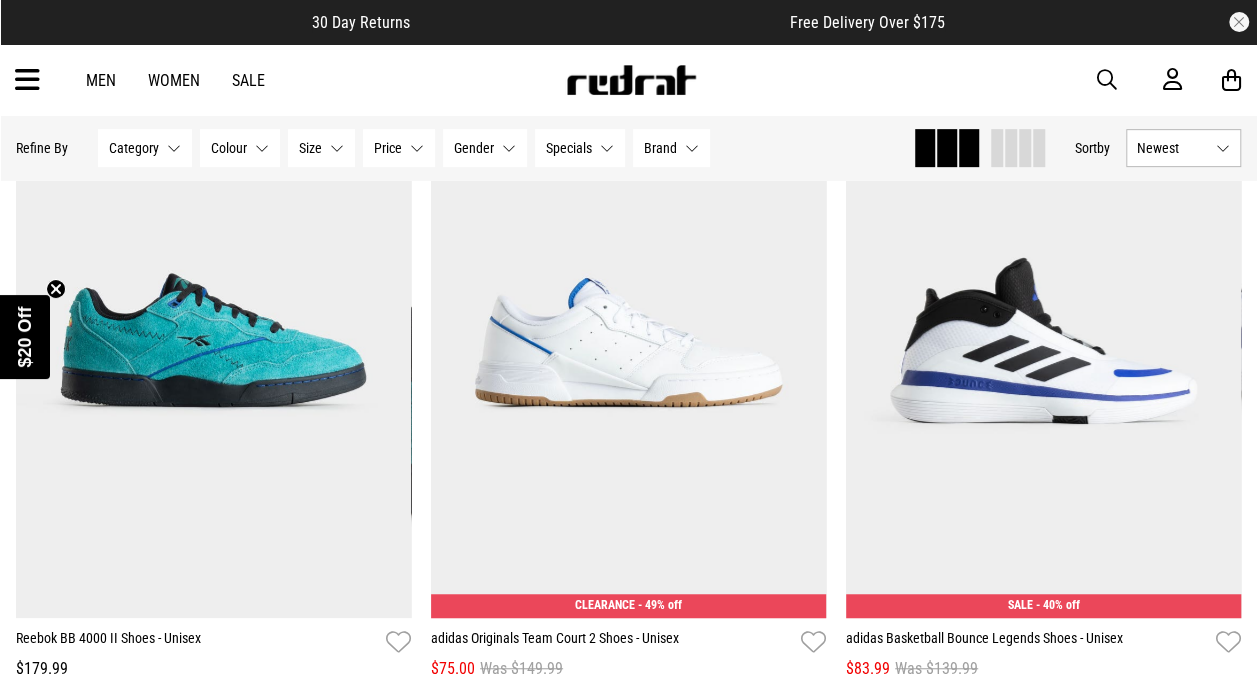 scroll, scrollTop: 18652, scrollLeft: 0, axis: vertical 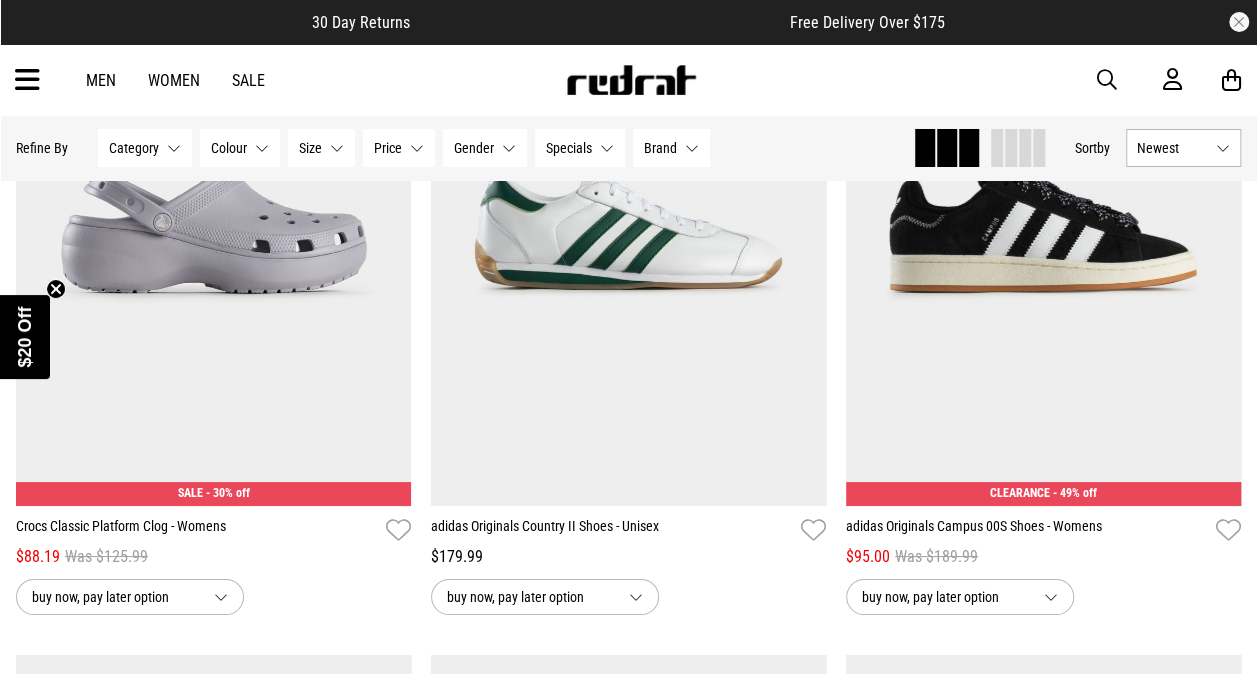 click on "Brand  None selected" at bounding box center [671, 148] 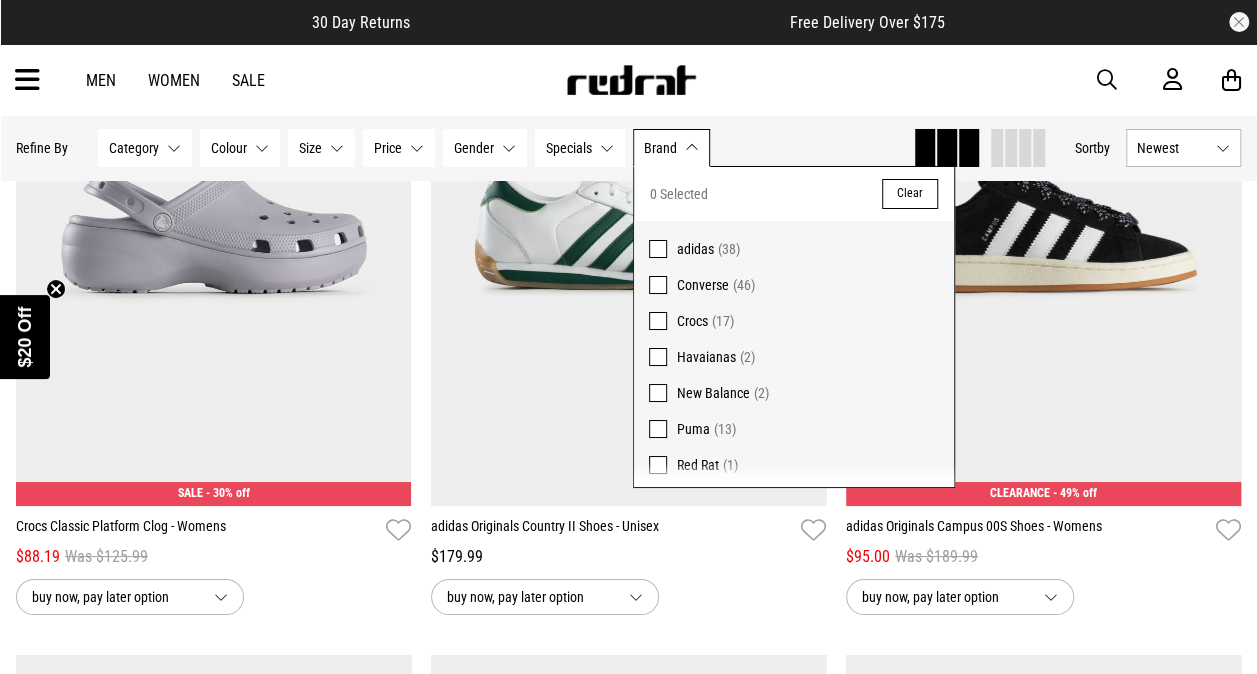 click on "Converse" at bounding box center [703, 285] 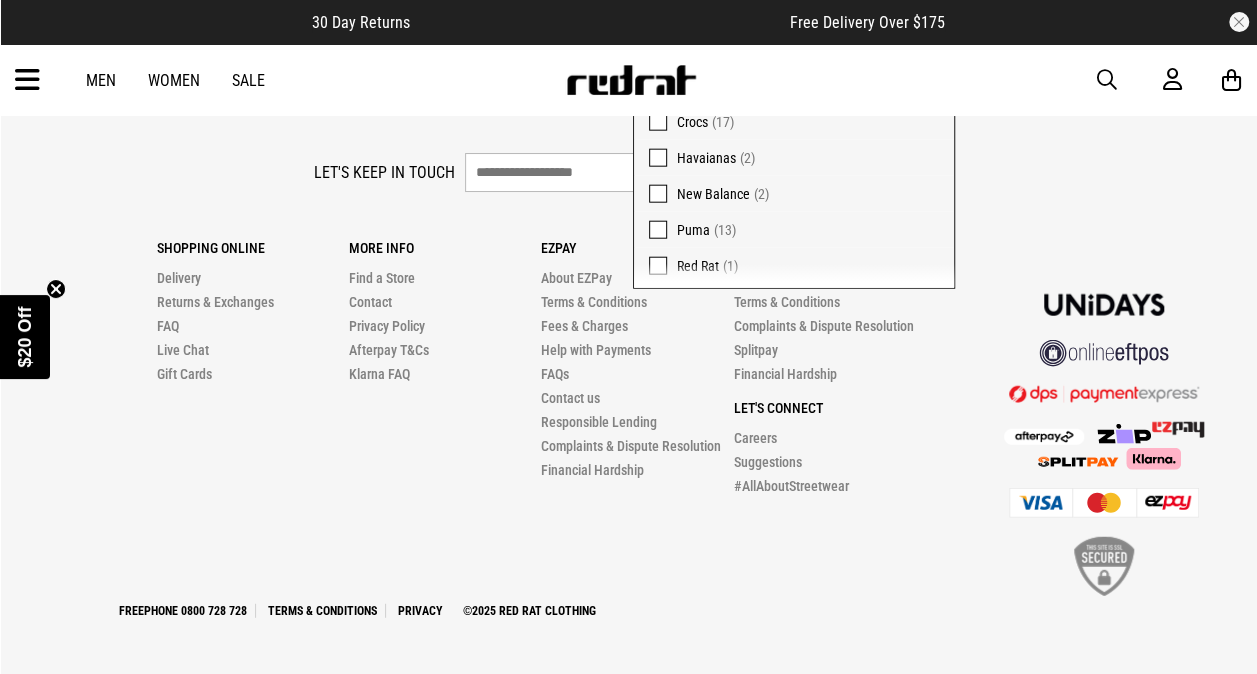 scroll, scrollTop: 6148, scrollLeft: 0, axis: vertical 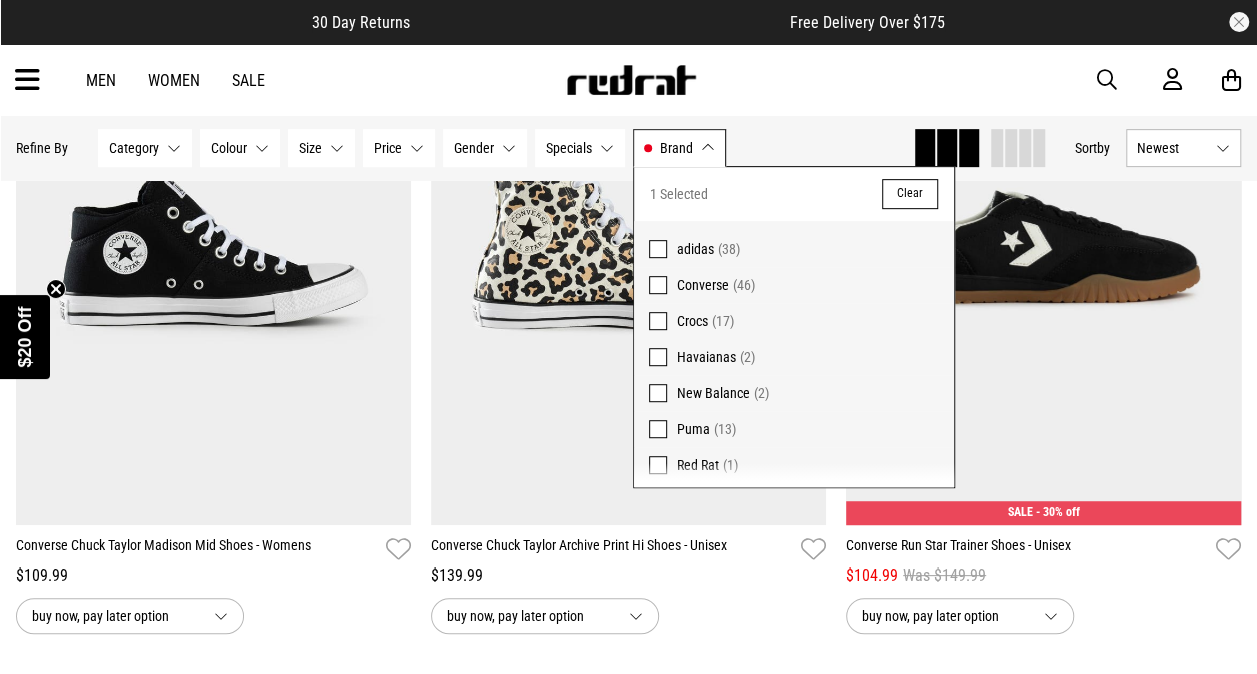 click on "Men   Women   Sale     Sign in     New       Back         Footwear       Back         Mens       Back         Womens       Back         Youth & Kids       Back         Jewellery       Back         Headwear       Back         Accessories       Back         Deals       Back         Sale   UP TO 60% OFF
Shop by Brand
adidas
Converse
New Era
See all brands     Gift Cards   Find a Store   Delivery   Returns & Exchanges   FAQ   Contact Us
Payment Options Only at Red Rat
Let's keep in touch
Back" at bounding box center (628, 80) 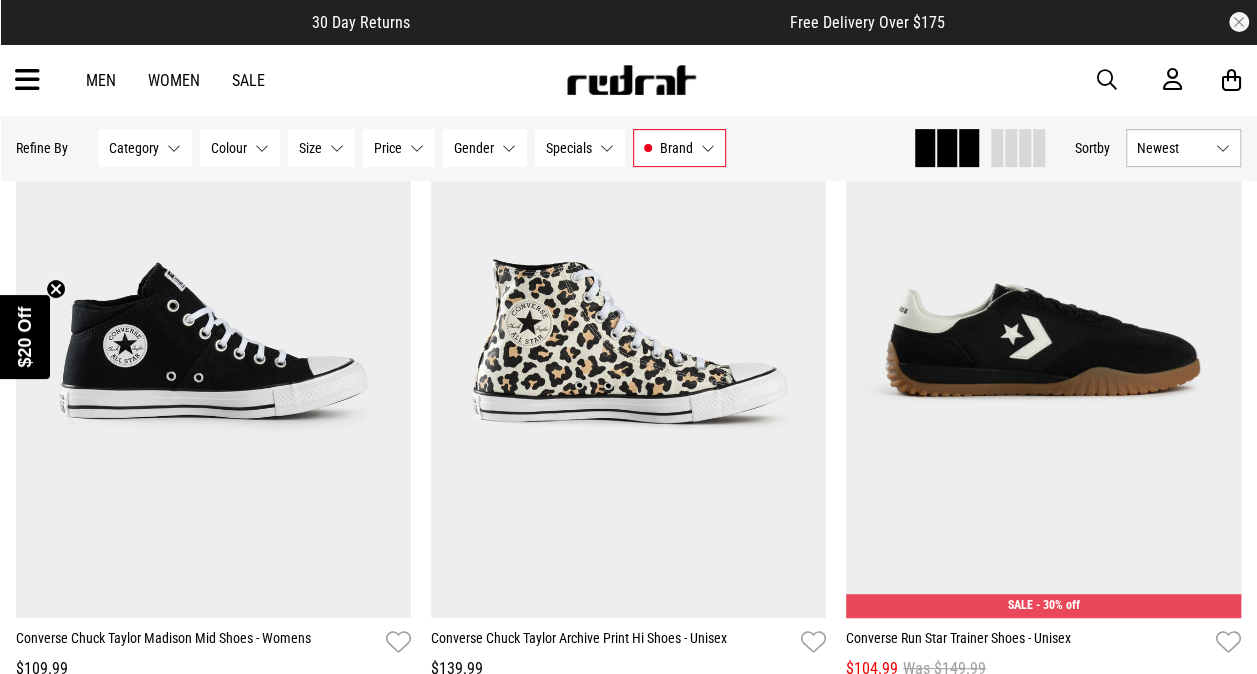 scroll, scrollTop: 300, scrollLeft: 0, axis: vertical 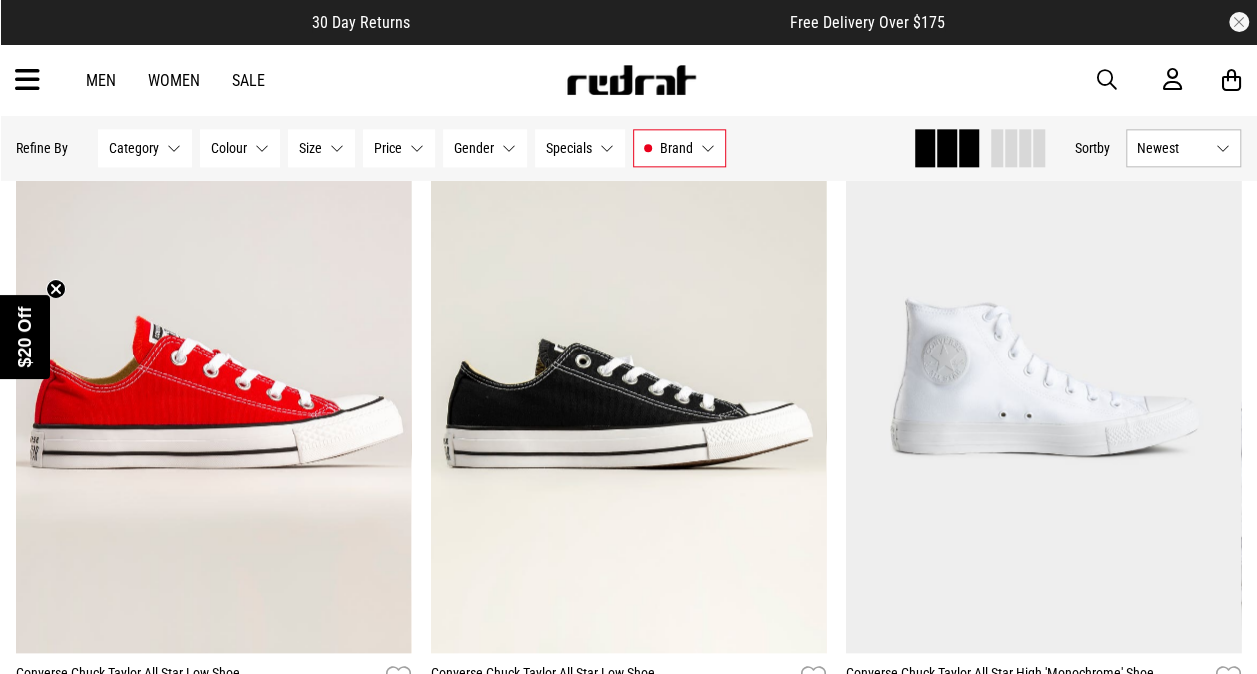click at bounding box center [27, 80] 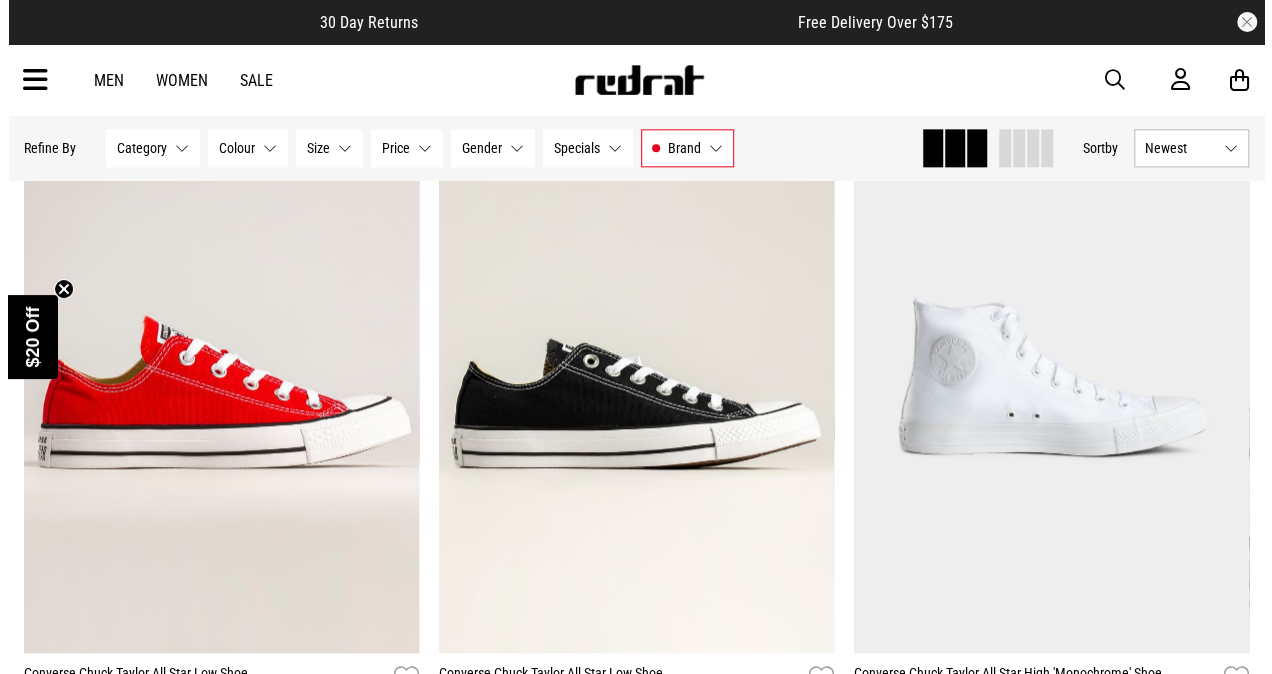 scroll, scrollTop: 8786, scrollLeft: 0, axis: vertical 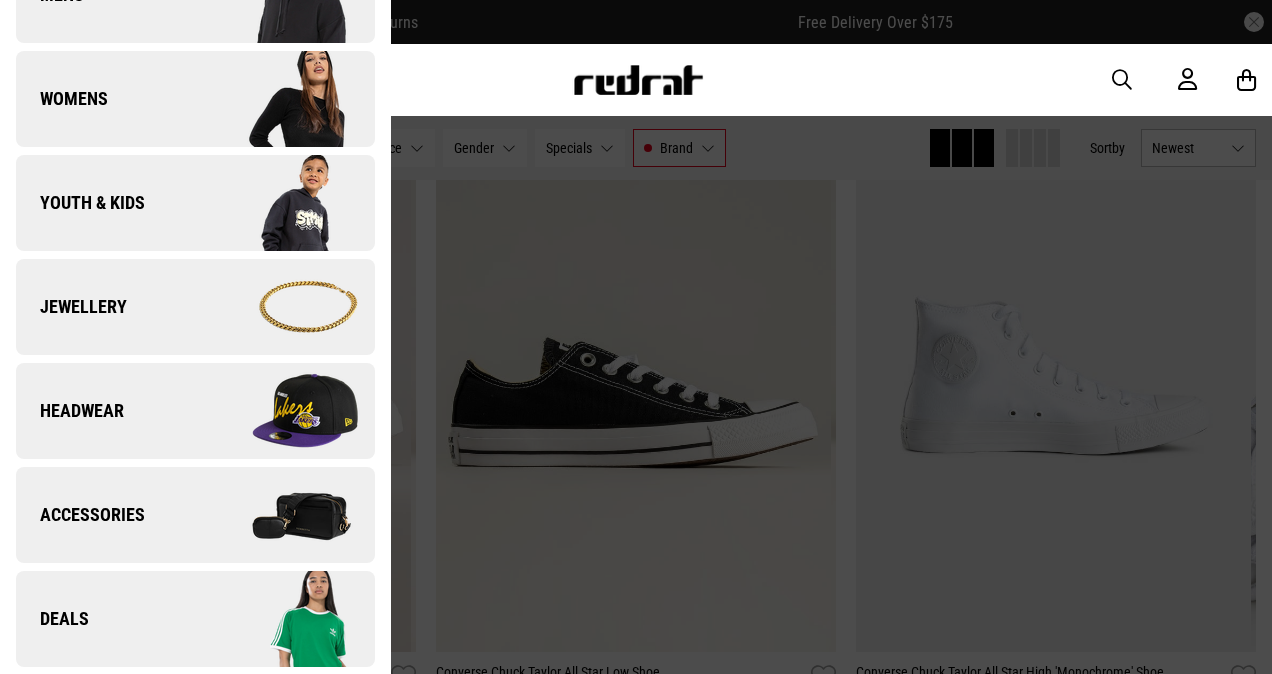 click at bounding box center (284, 307) 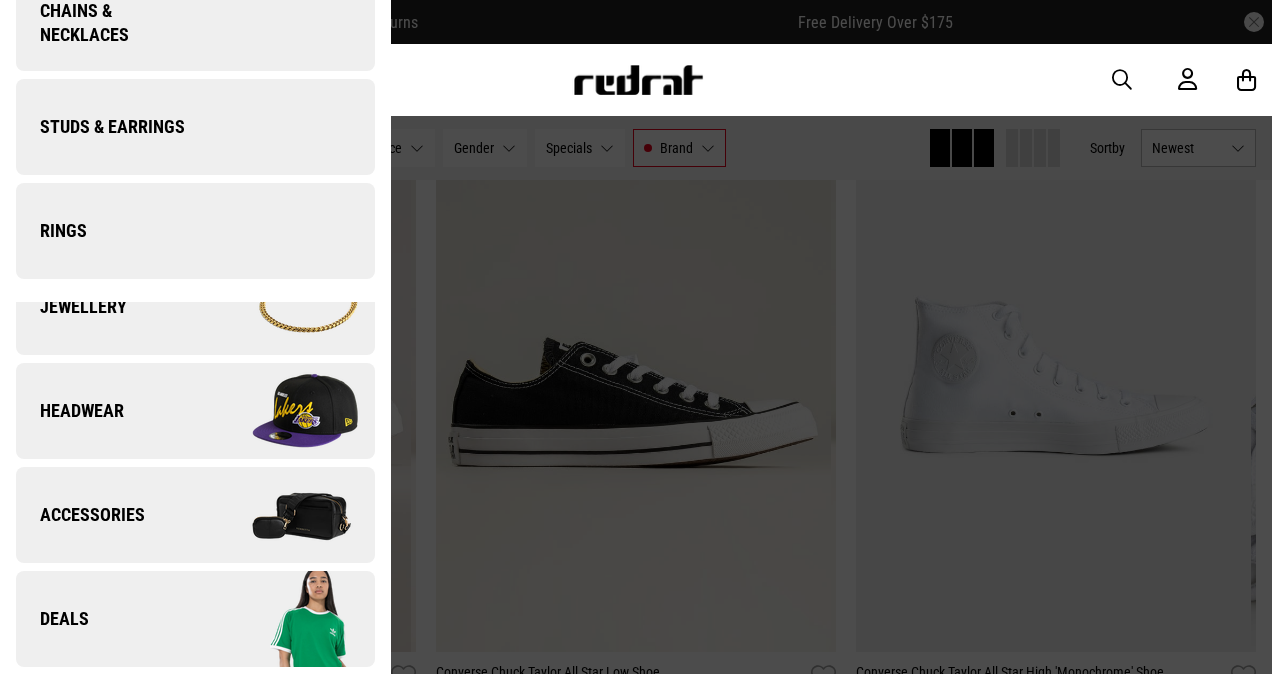 scroll, scrollTop: 0, scrollLeft: 0, axis: both 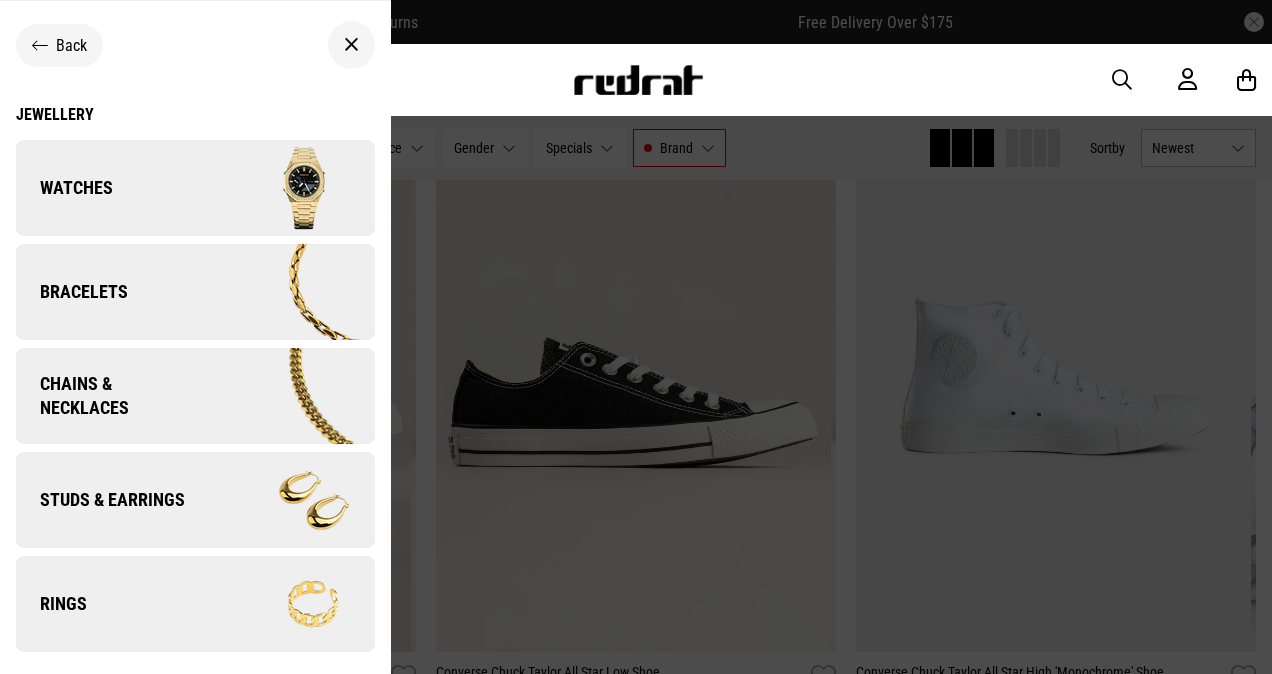click at bounding box center [287, 396] 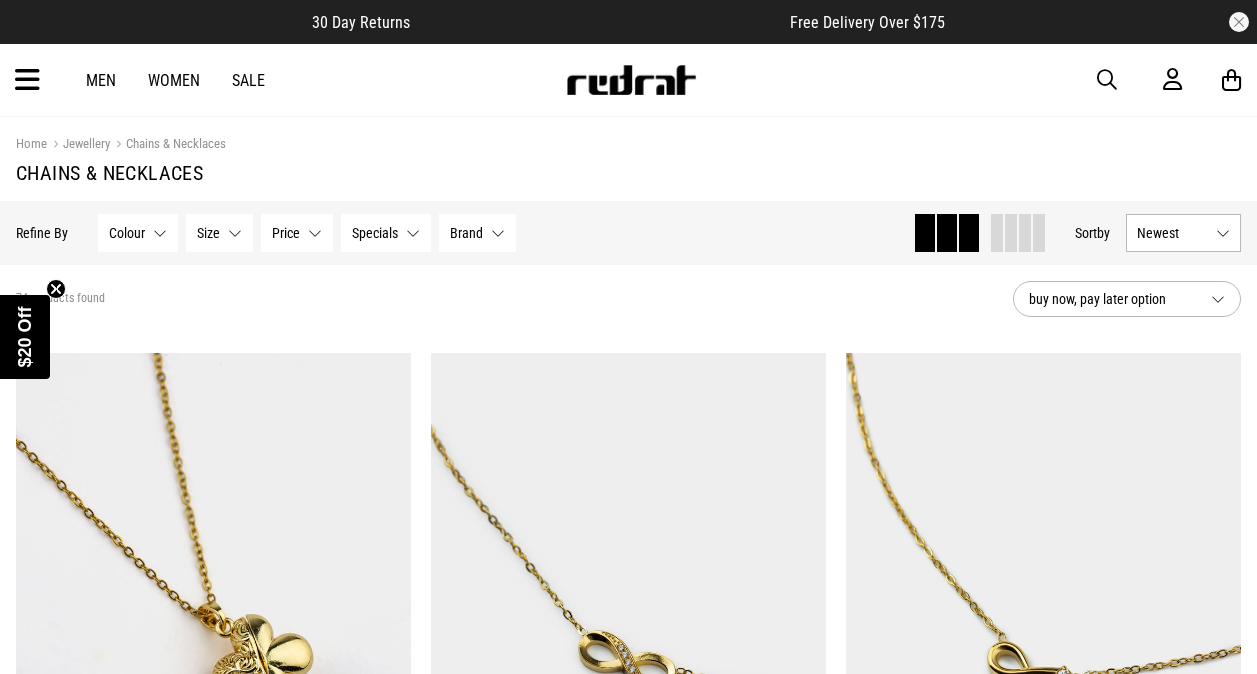 scroll, scrollTop: 0, scrollLeft: 0, axis: both 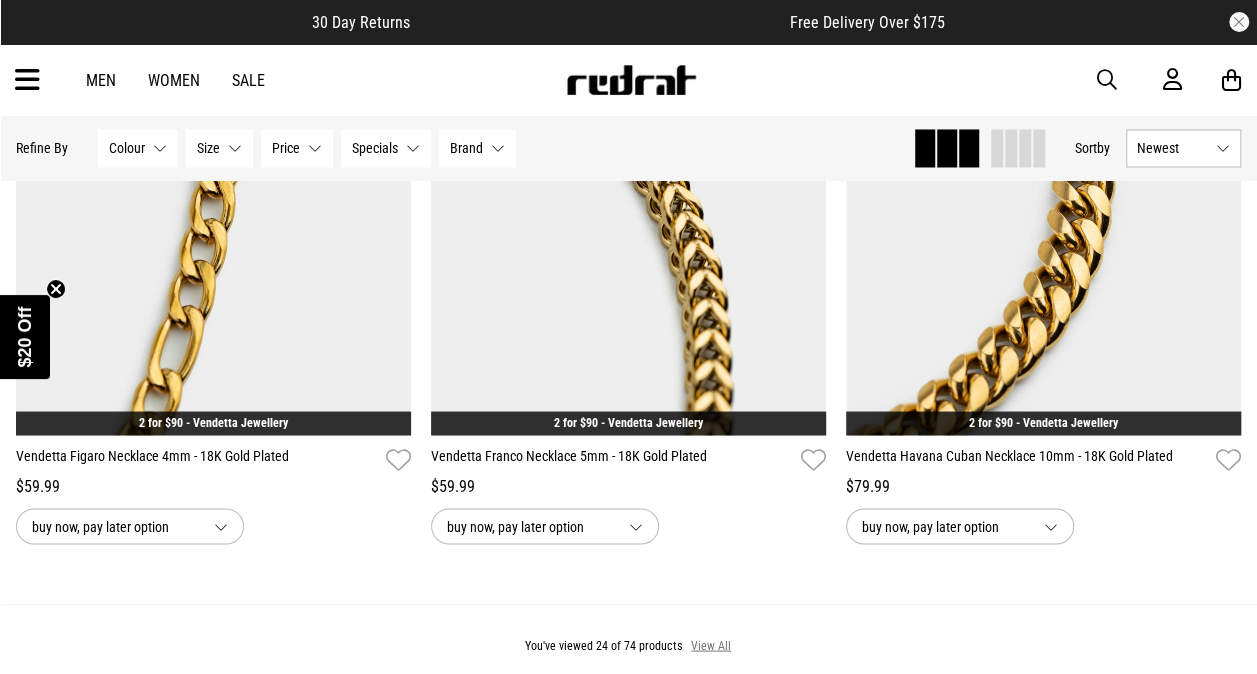 click on "View All" at bounding box center [711, 646] 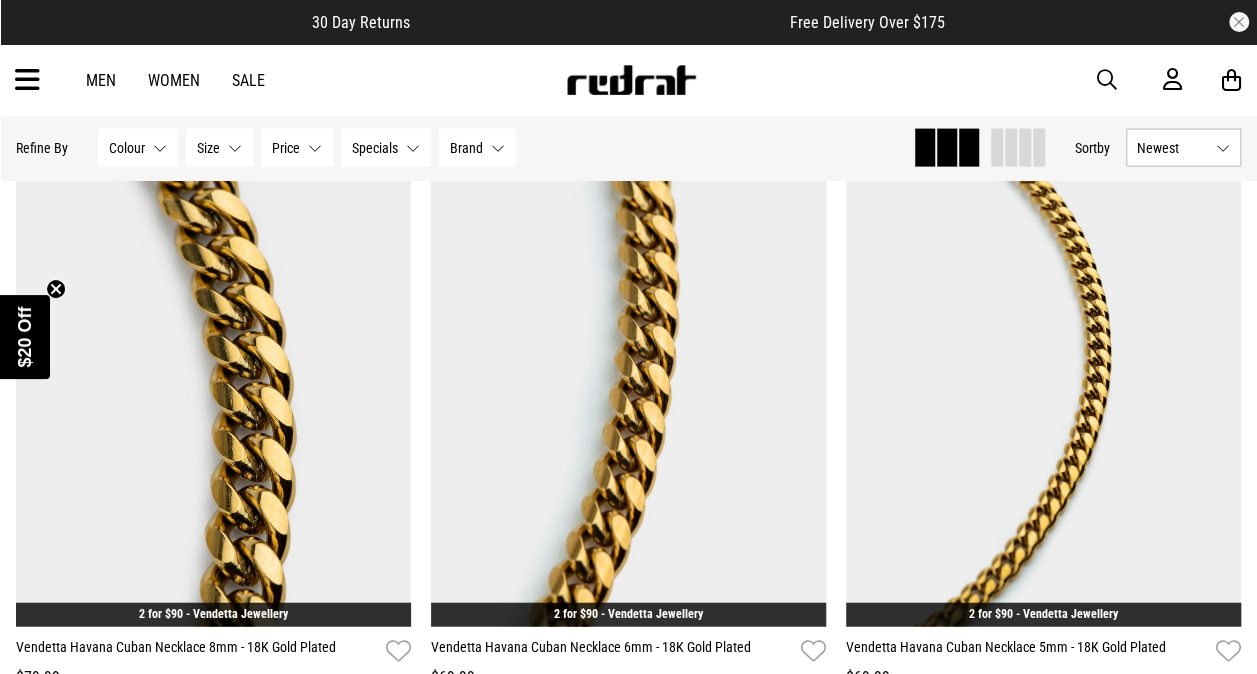 scroll, scrollTop: 5948, scrollLeft: 0, axis: vertical 